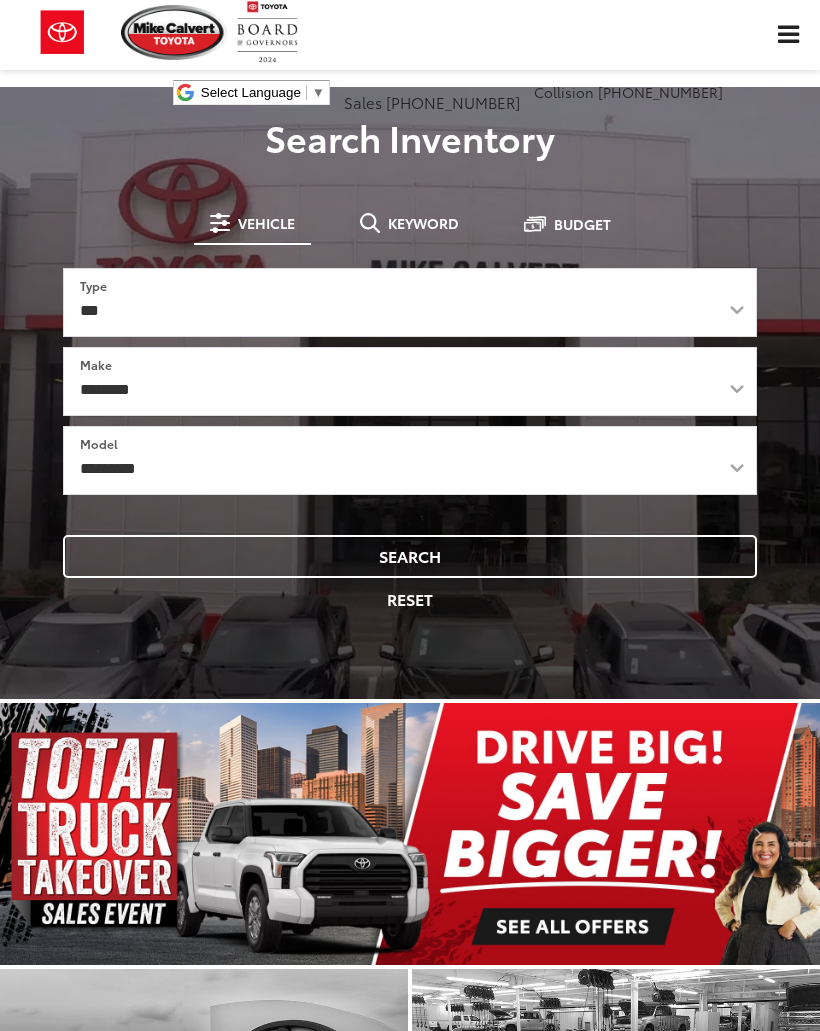 scroll, scrollTop: 0, scrollLeft: 0, axis: both 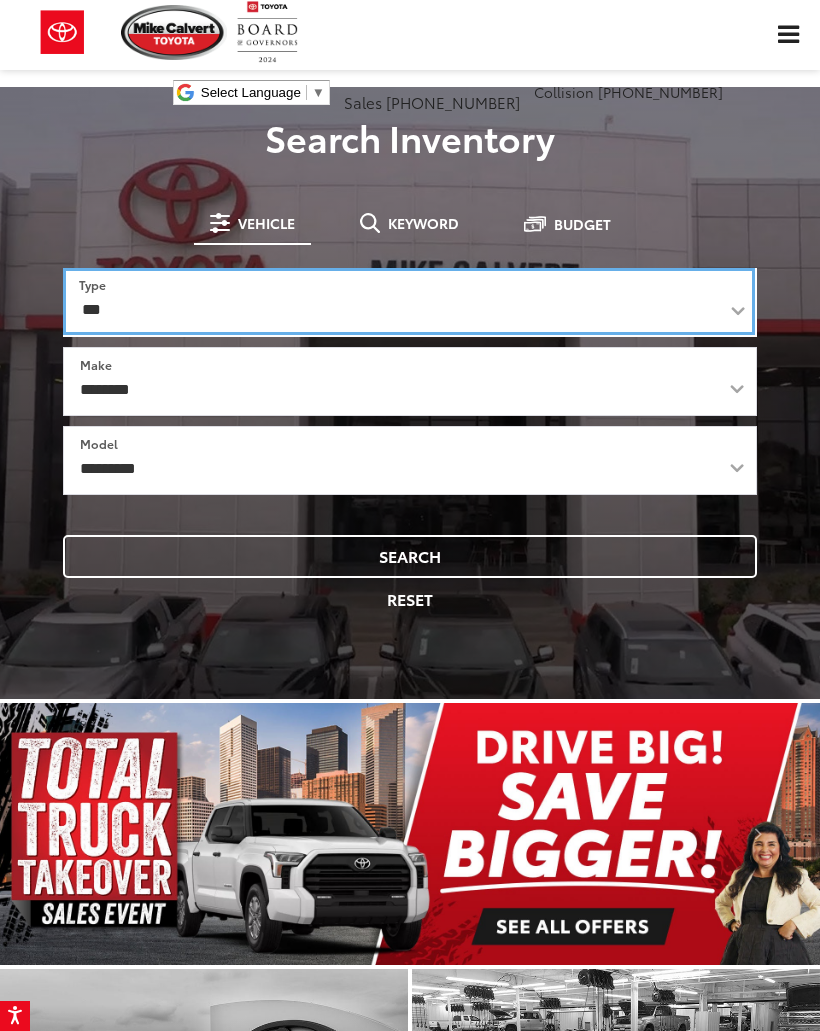 click on "***
***
****
*********" at bounding box center [409, 301] 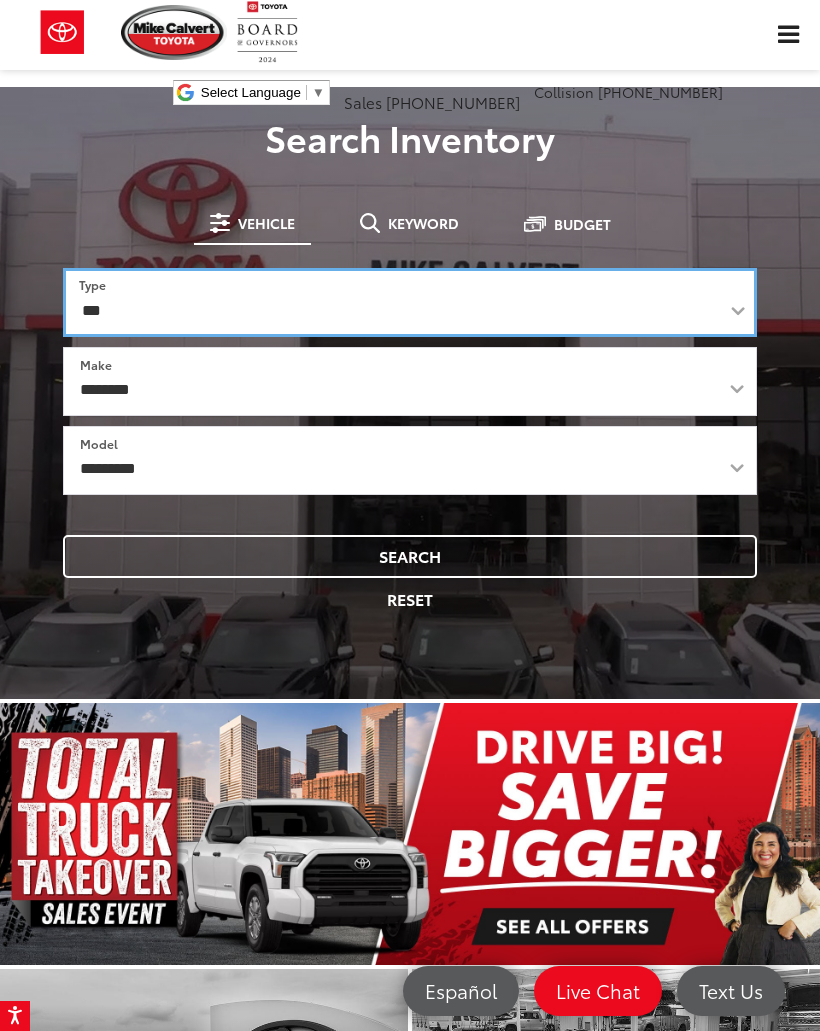 select on "********" 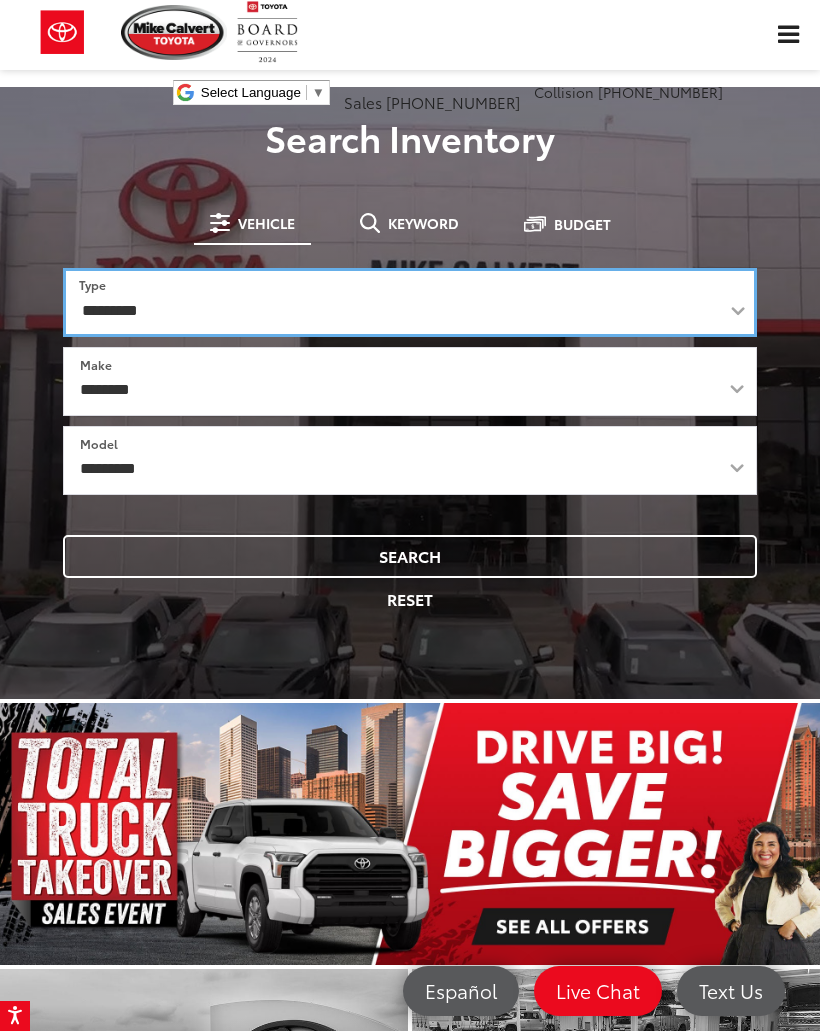 select on "******" 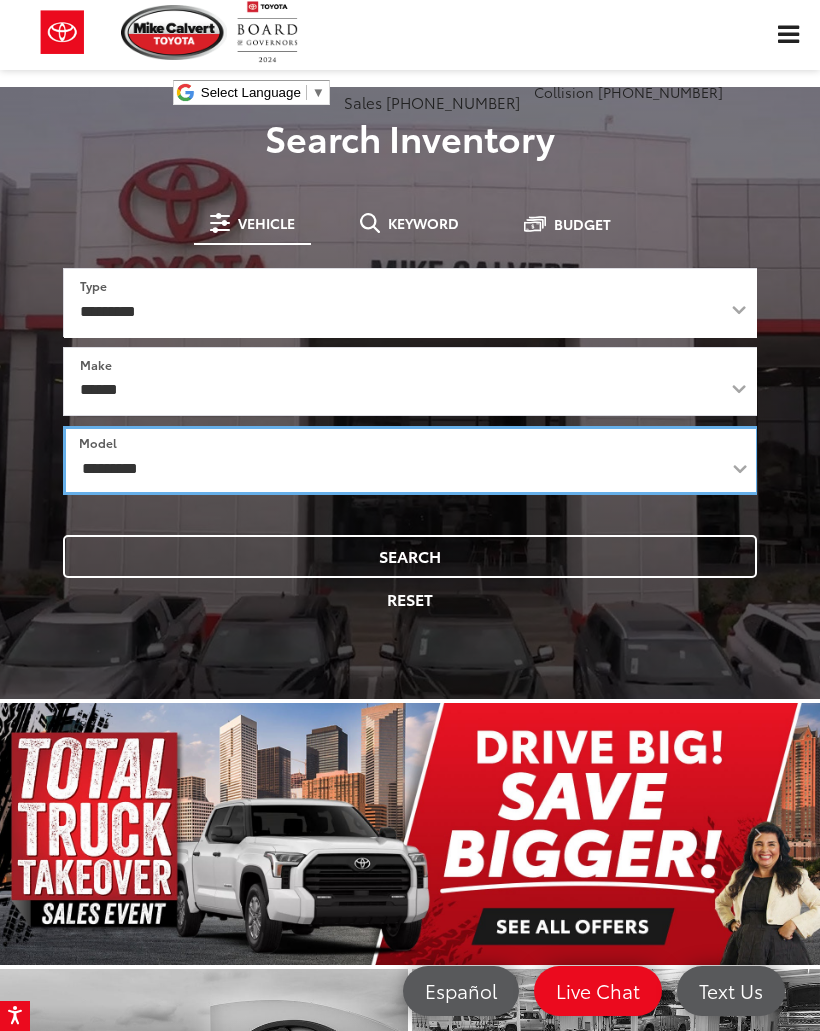 click on "**********" at bounding box center (411, 460) 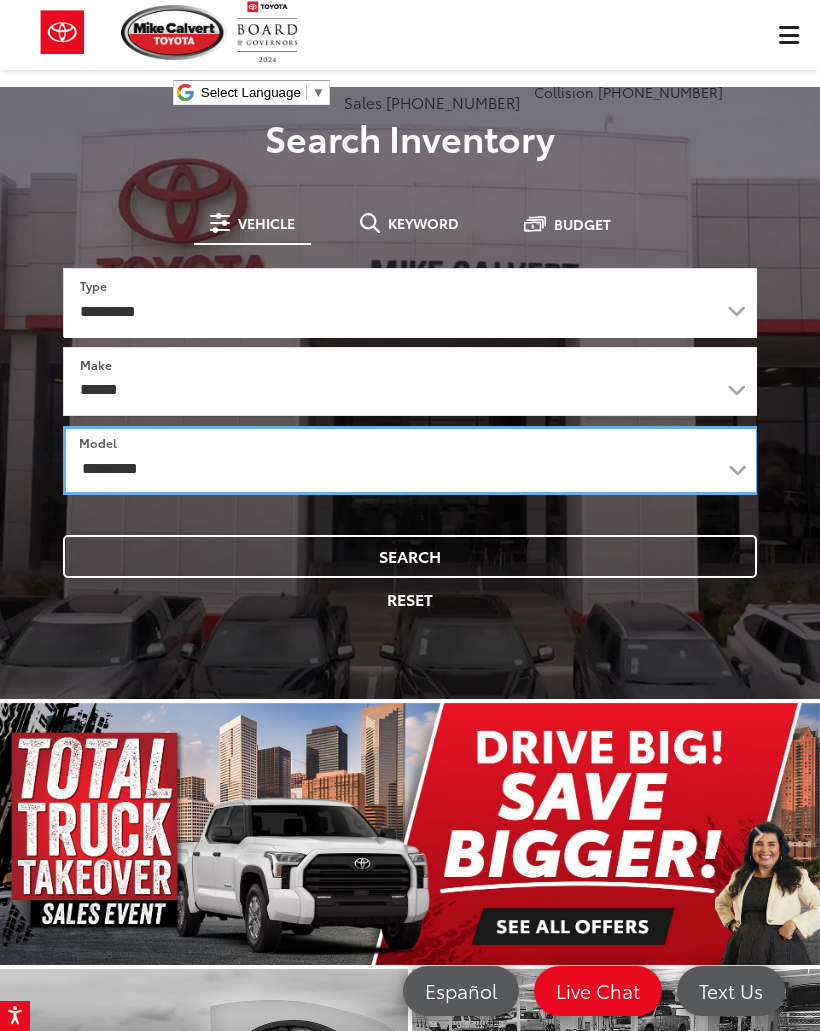 select on "*****" 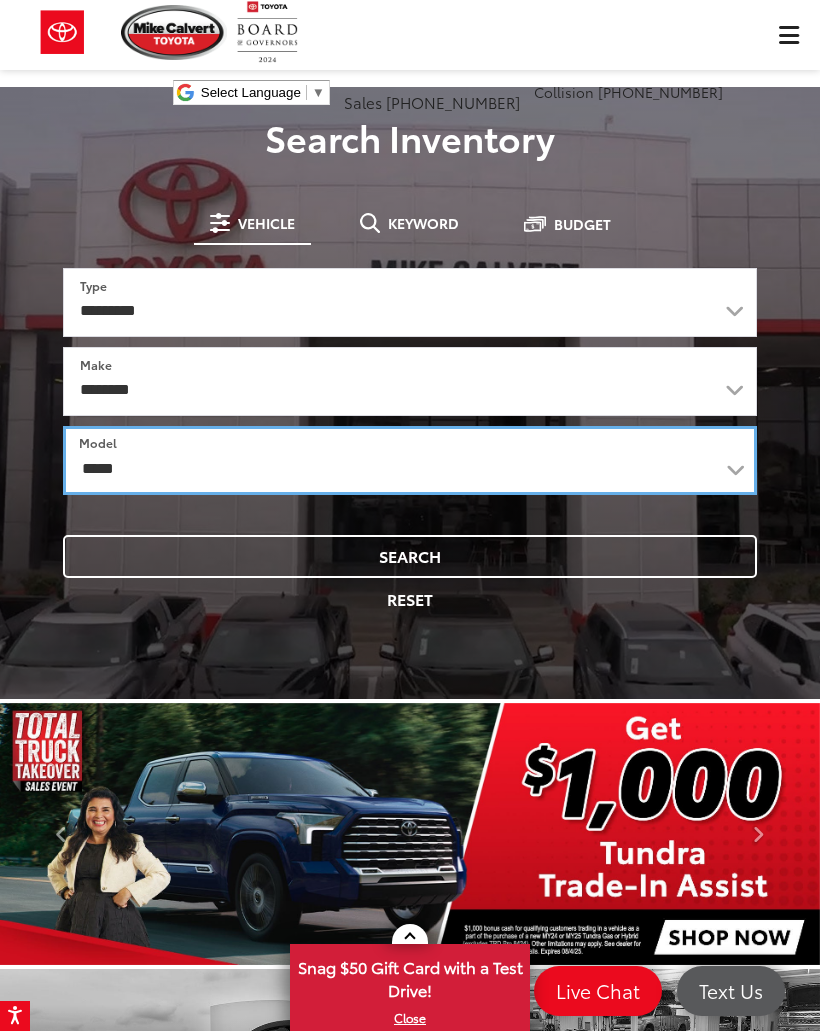 scroll, scrollTop: 0, scrollLeft: 0, axis: both 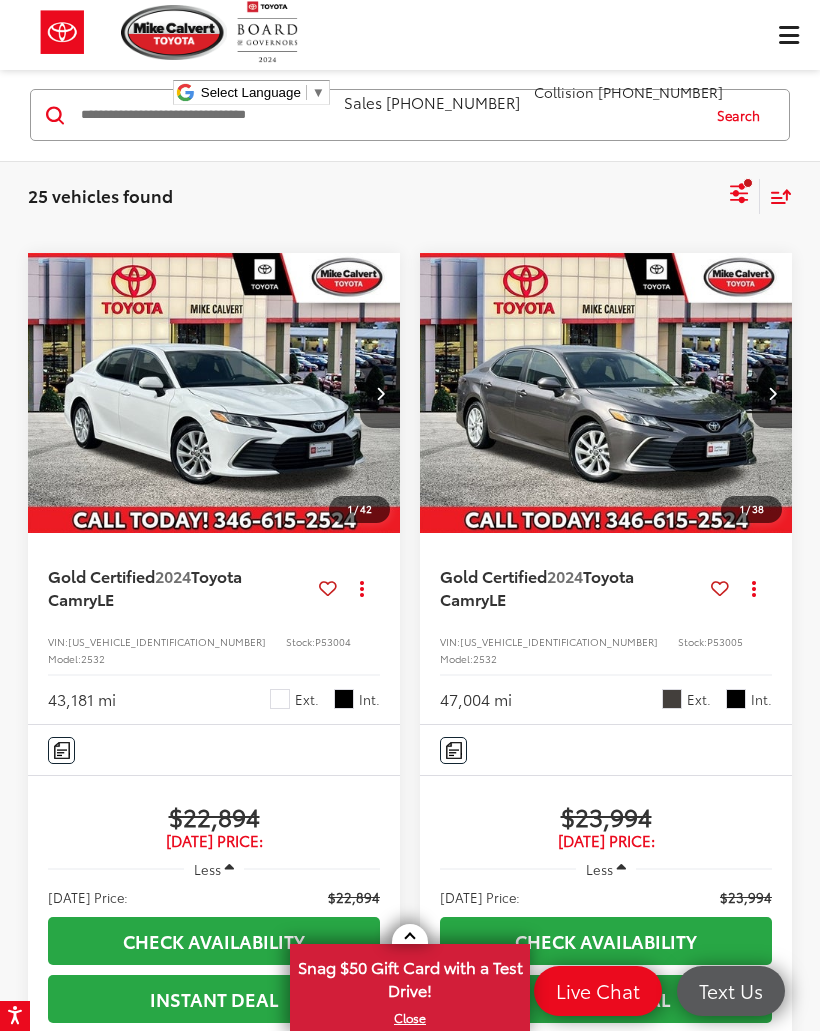 click 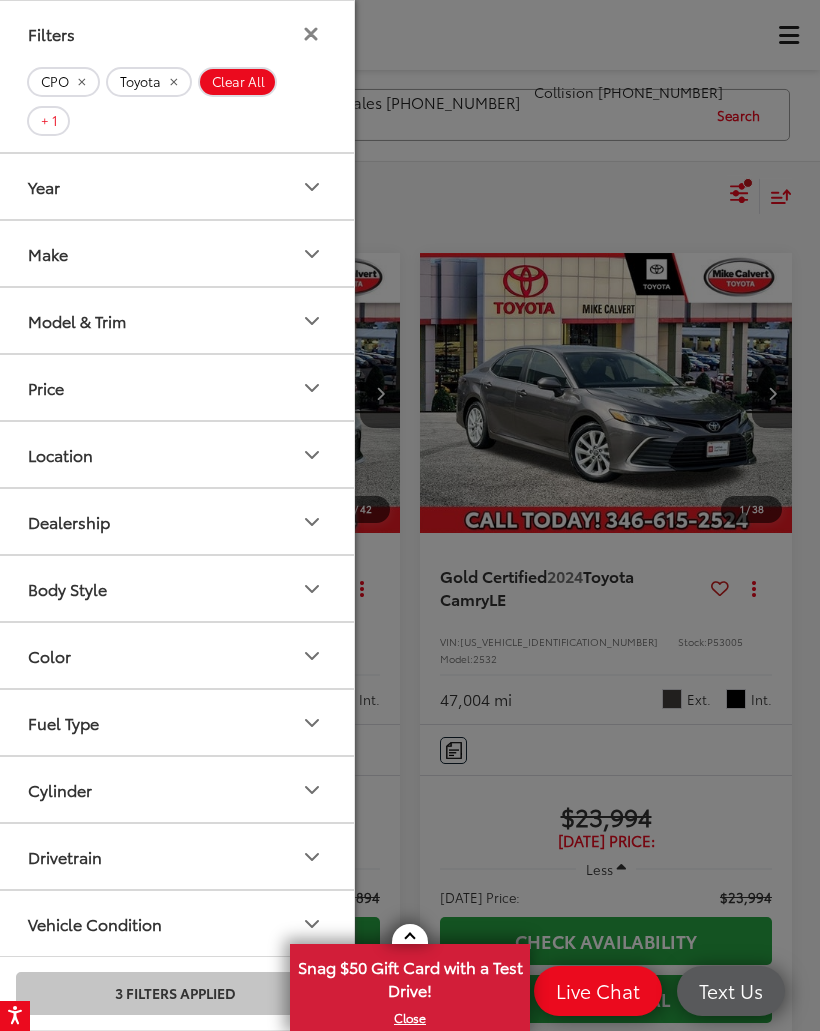 click on "Year" at bounding box center (176, 186) 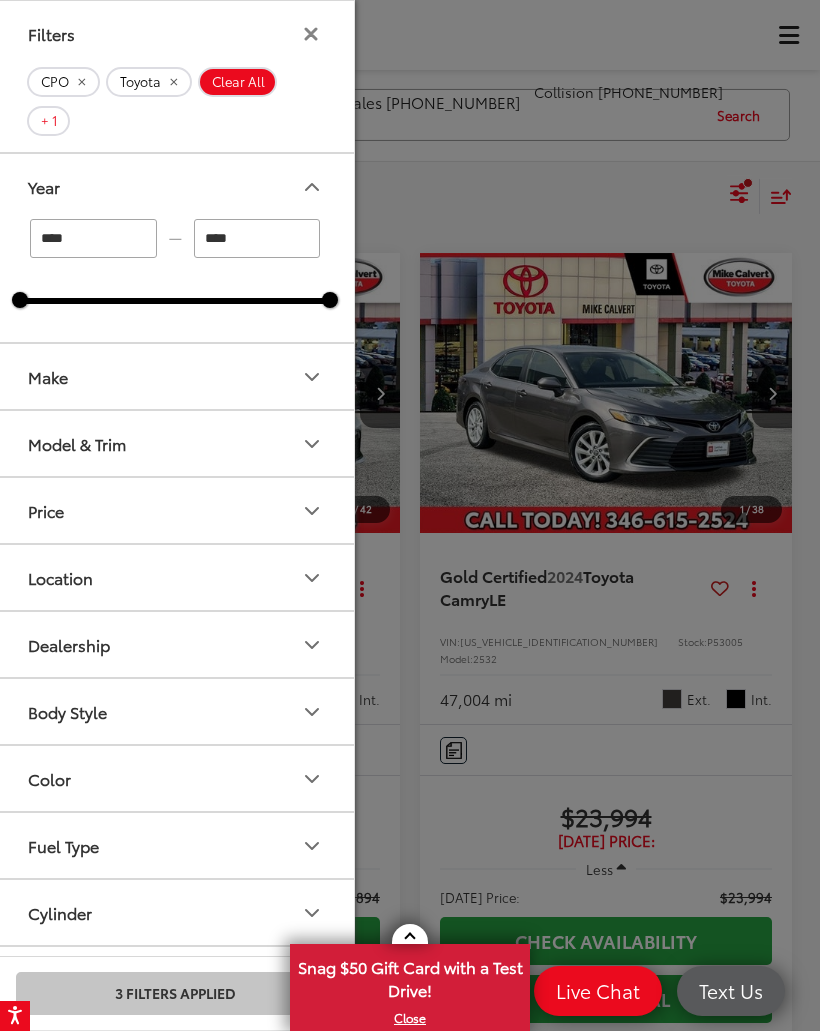 click on "****" at bounding box center (257, 238) 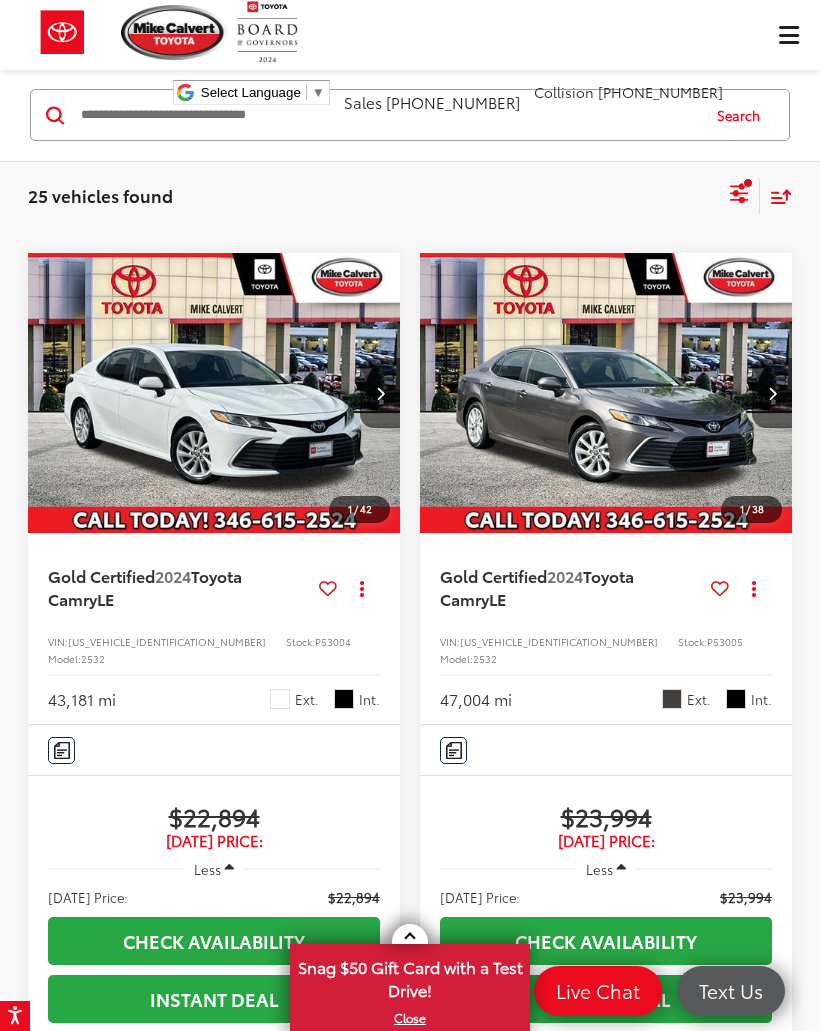 click 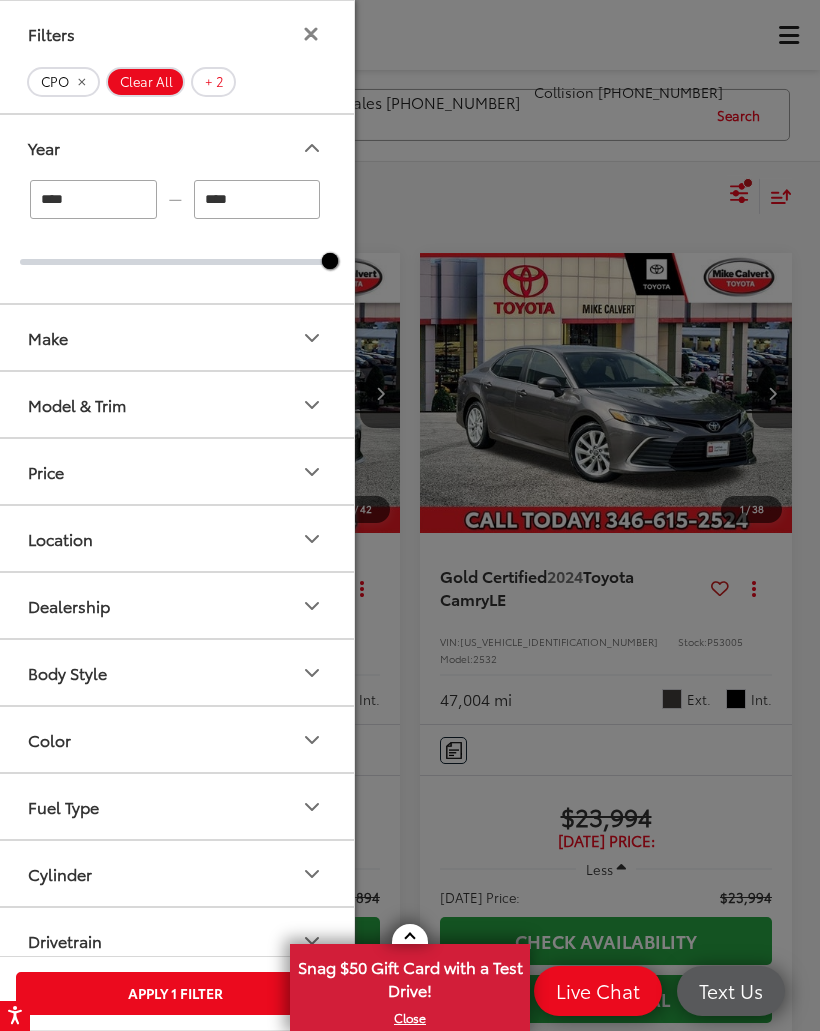 click on "Apply 1 Filter" at bounding box center (175, 993) 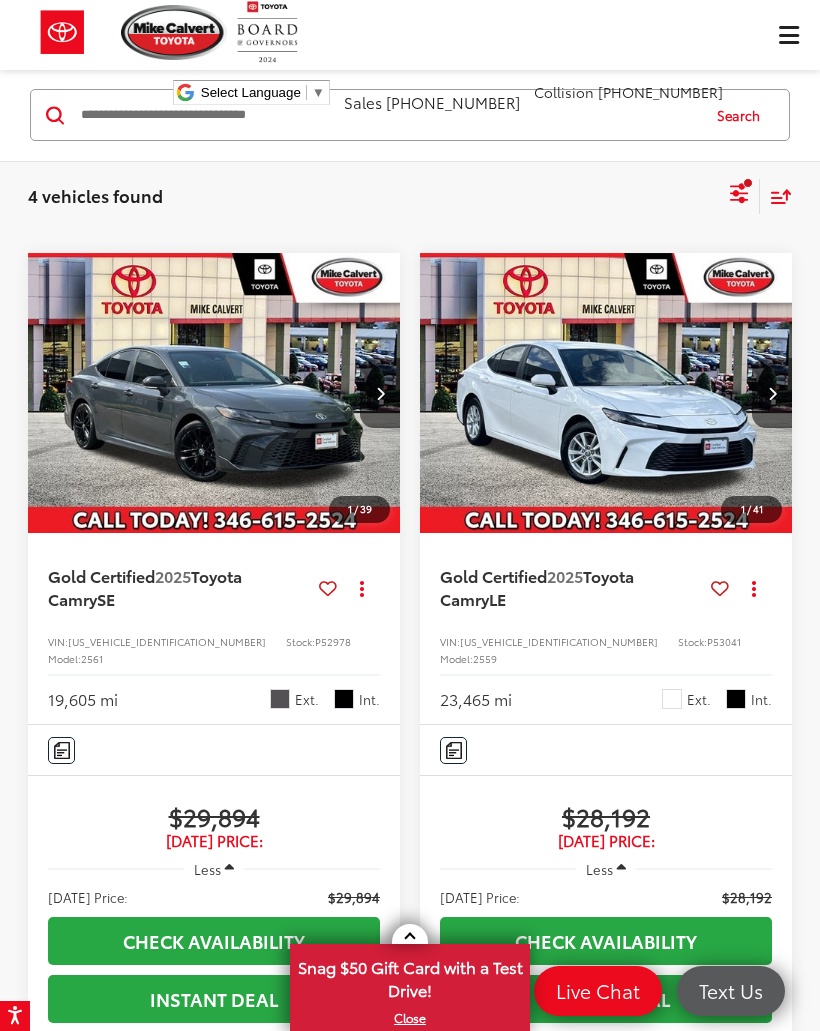 click at bounding box center [214, 393] 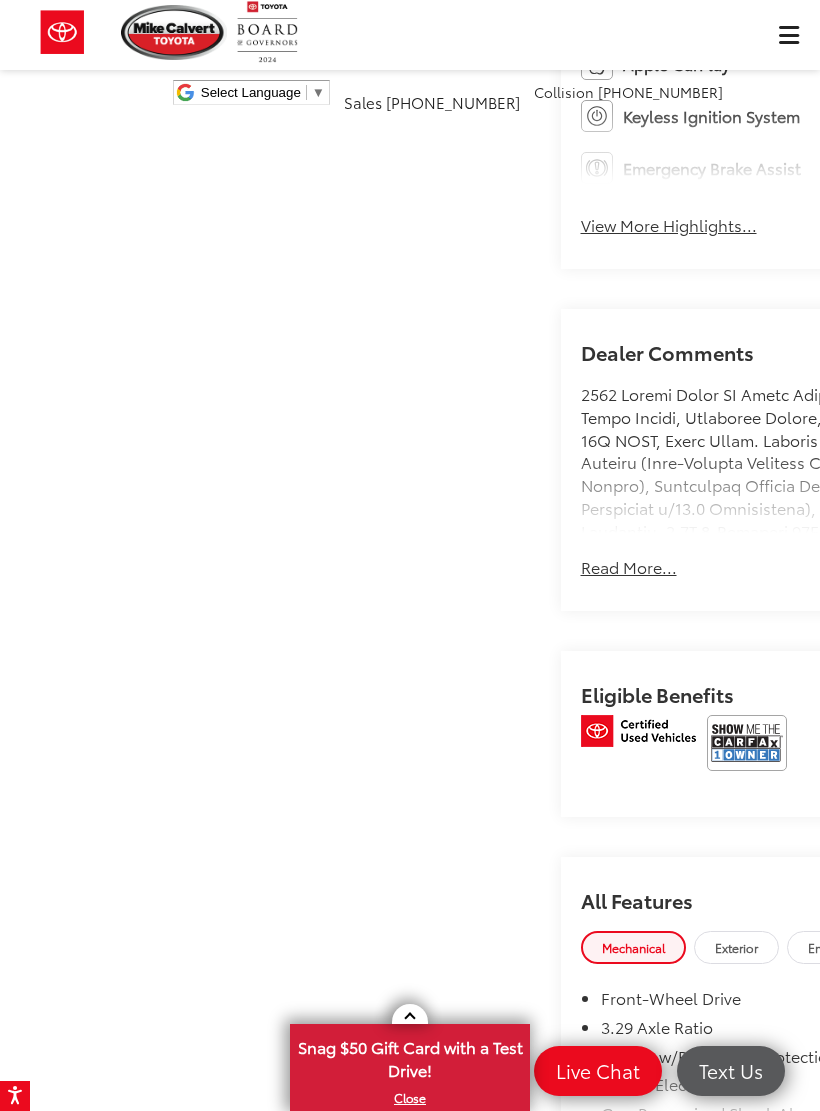 scroll, scrollTop: 924, scrollLeft: 0, axis: vertical 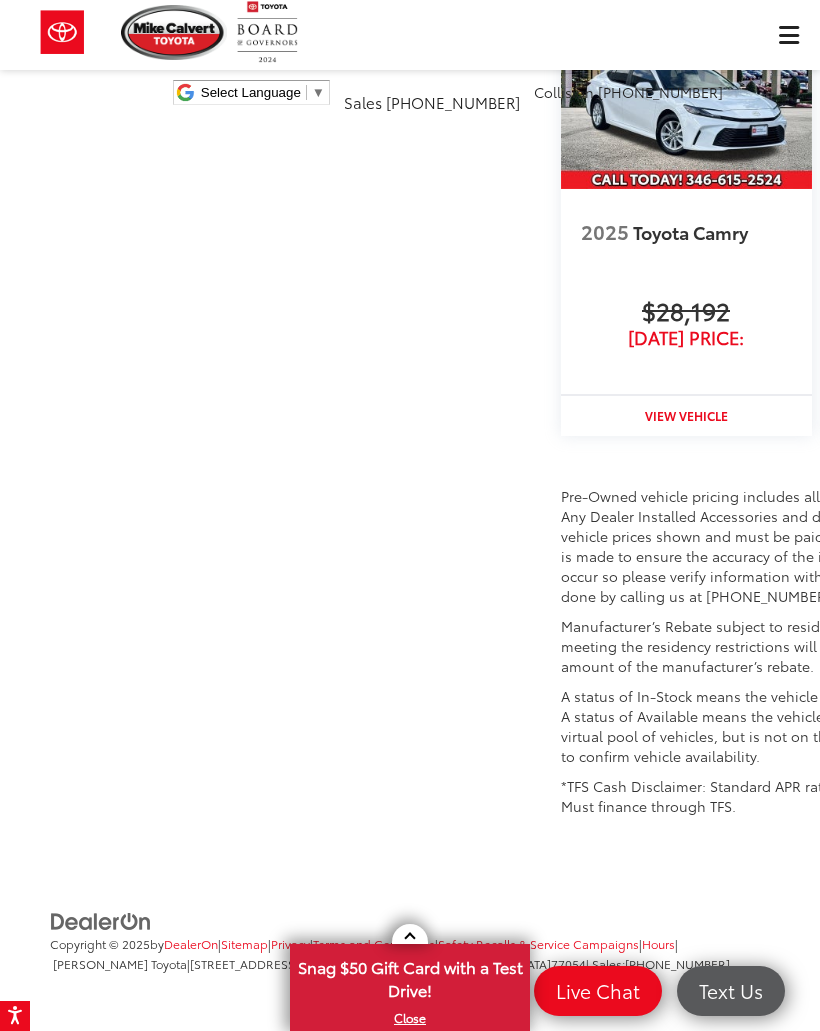 click on "View More Highlights..." at bounding box center [669, -1501] 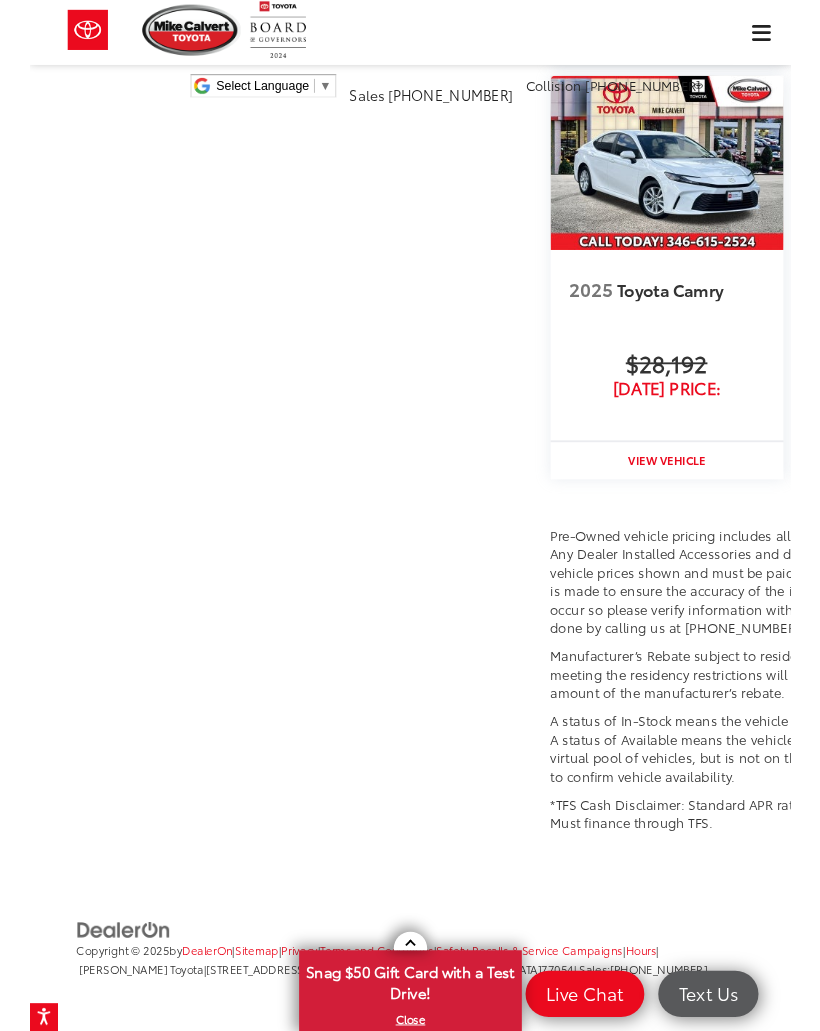 scroll, scrollTop: 4267, scrollLeft: 0, axis: vertical 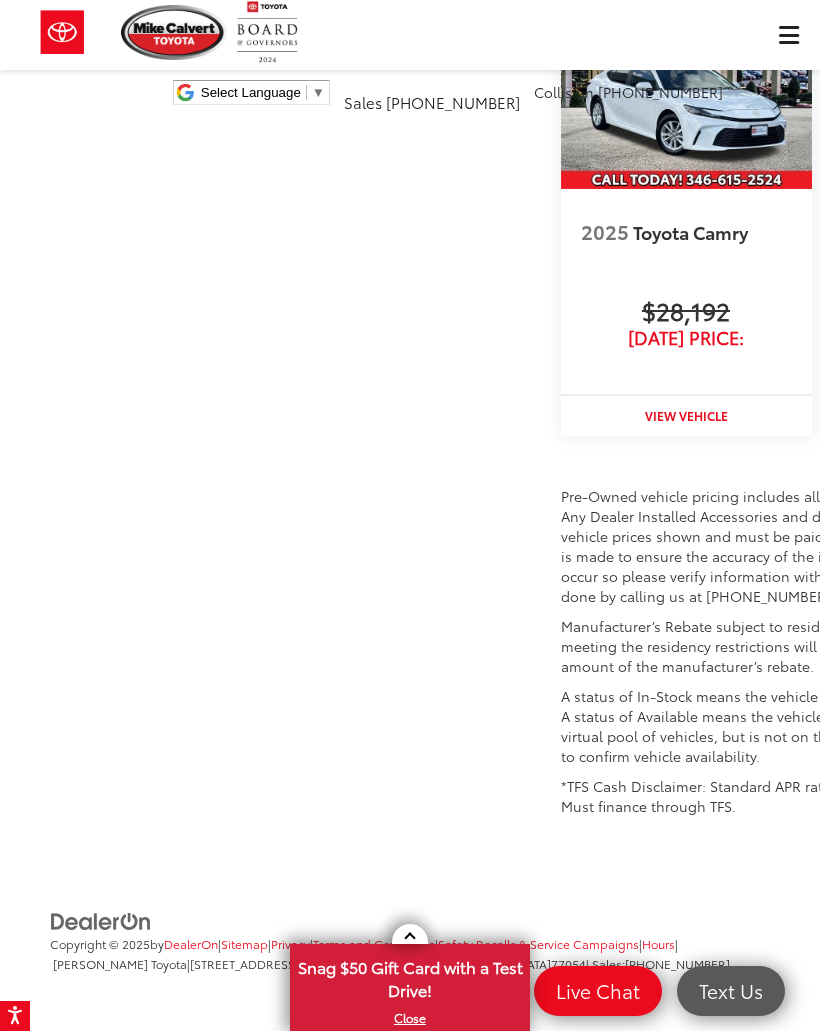 click on "Read More..." at bounding box center [629, -567] 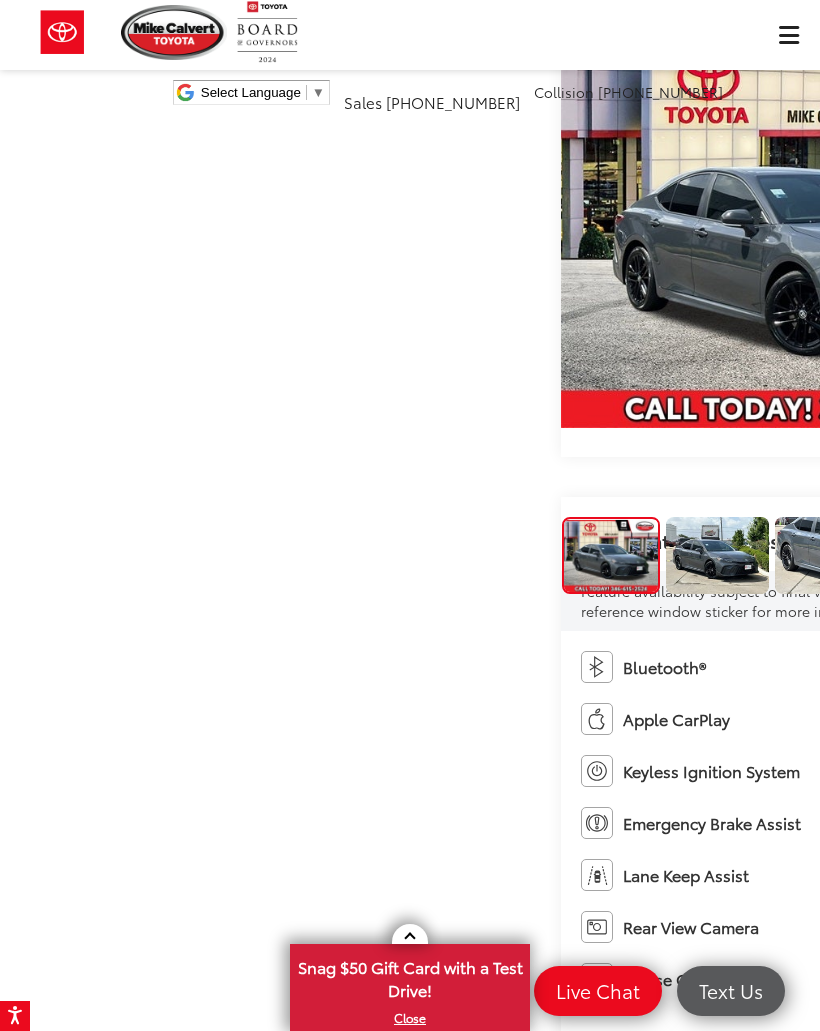 scroll, scrollTop: 0, scrollLeft: 0, axis: both 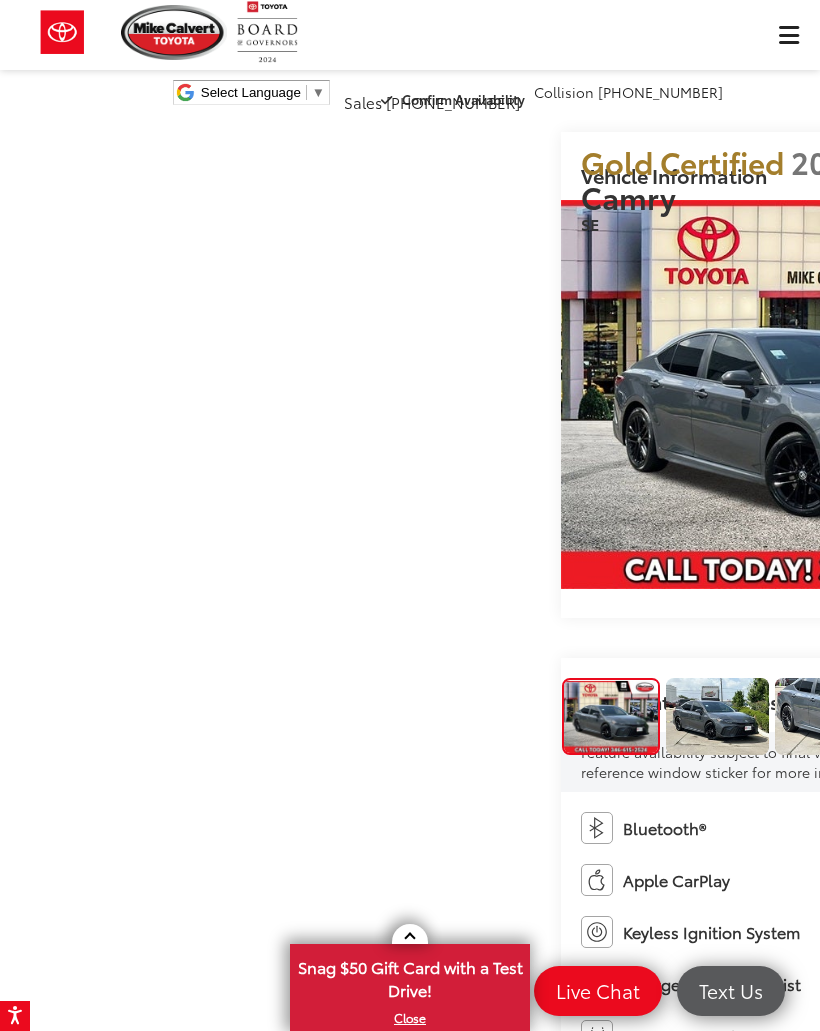 click at bounding box center (717, 717) 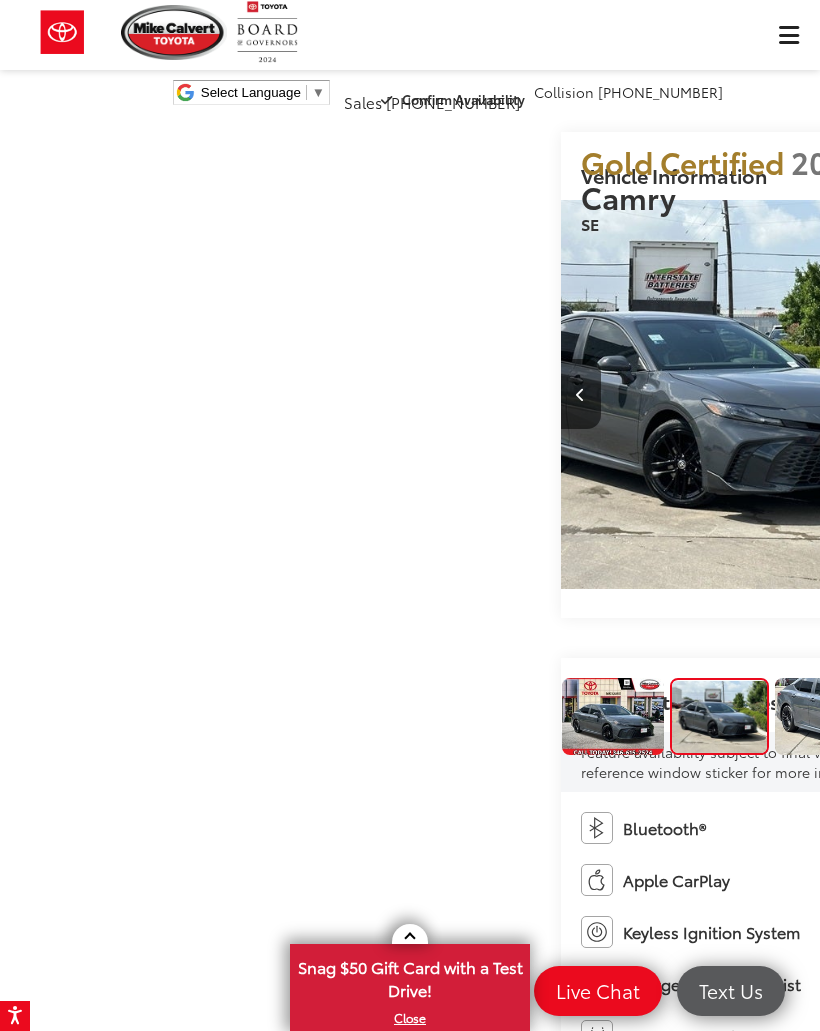 scroll, scrollTop: 0, scrollLeft: 820, axis: horizontal 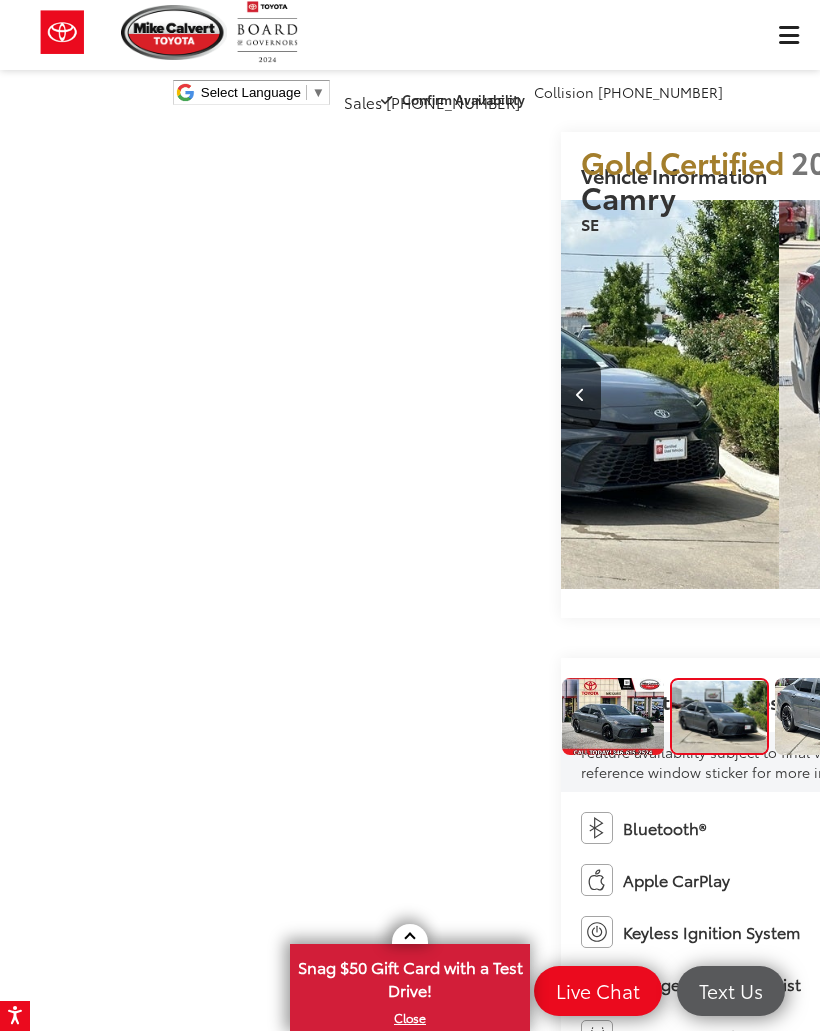 click at bounding box center (826, 717) 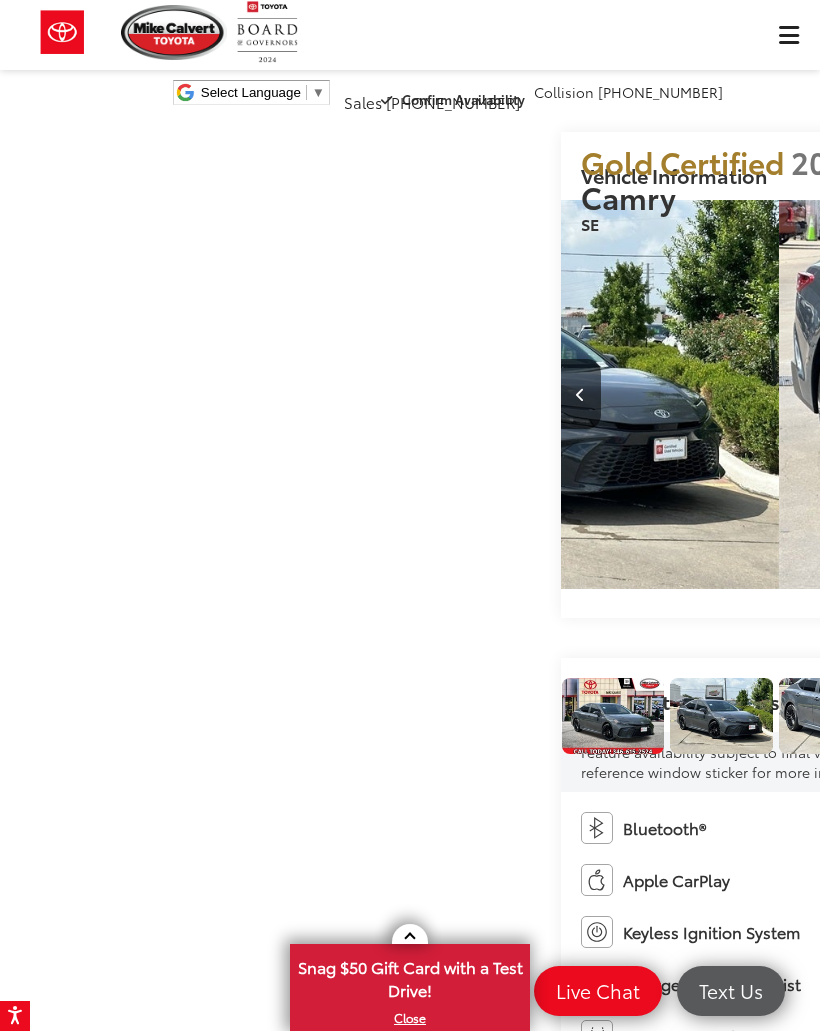 scroll, scrollTop: 0, scrollLeft: 1376, axis: horizontal 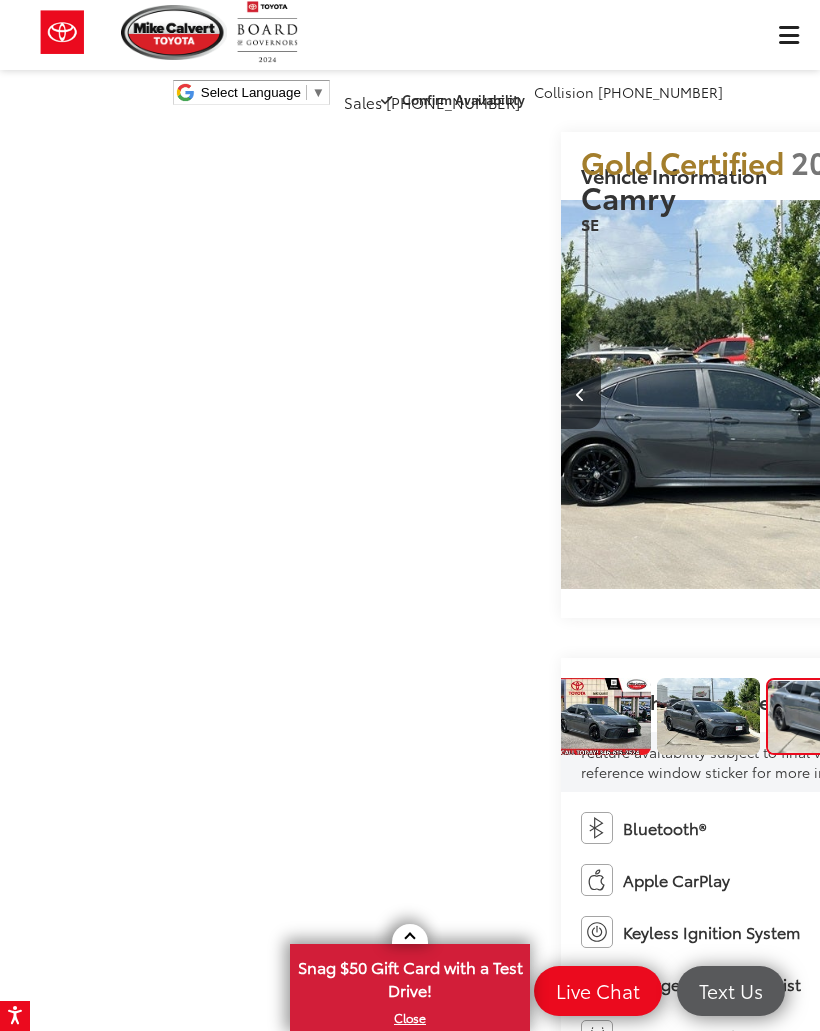 click at bounding box center [922, 717] 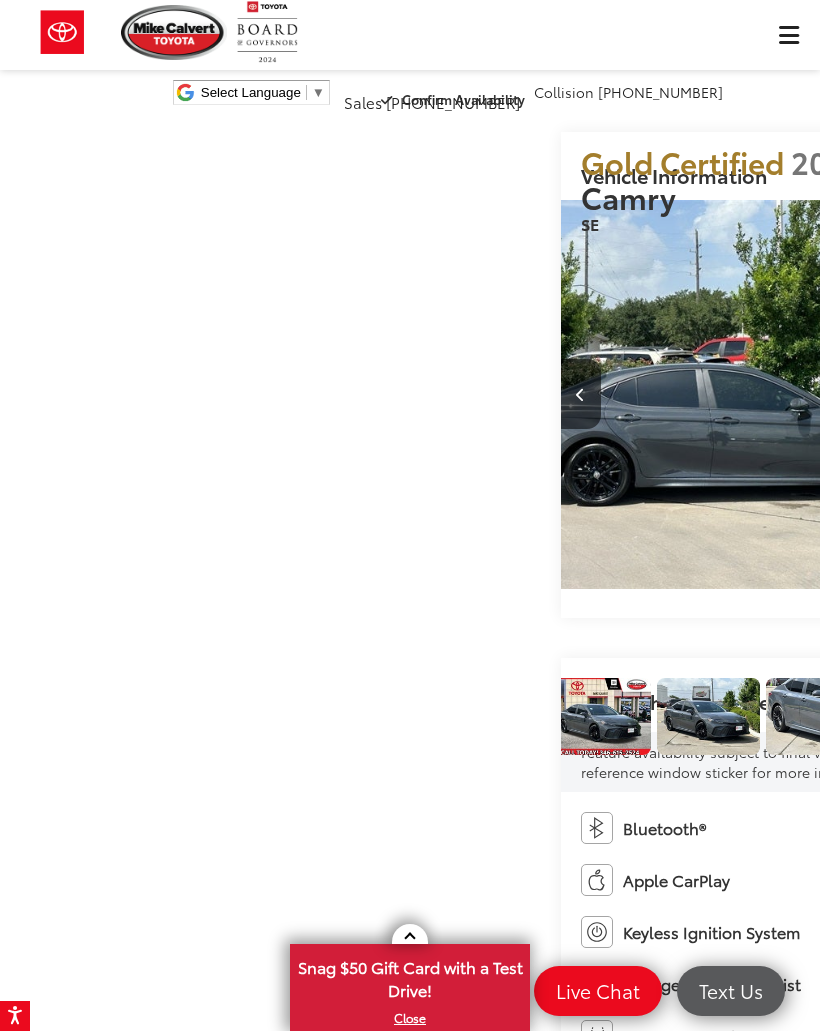 scroll, scrollTop: 0, scrollLeft: 78, axis: horizontal 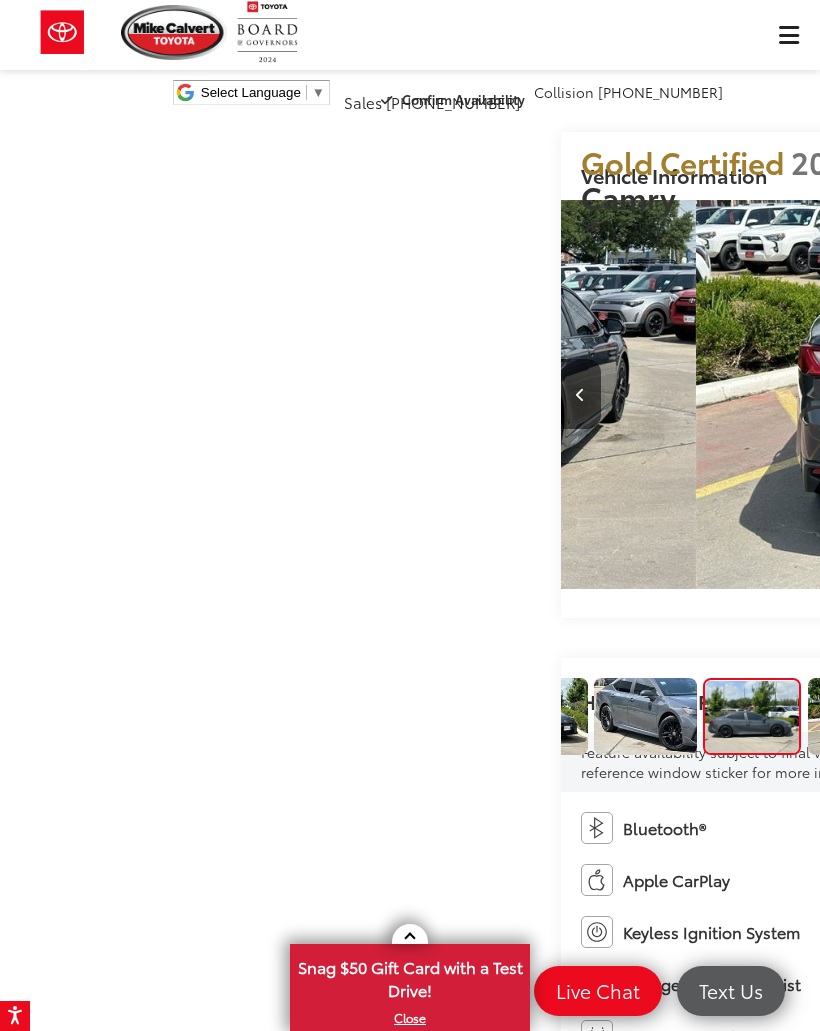 click at bounding box center [536, 717] 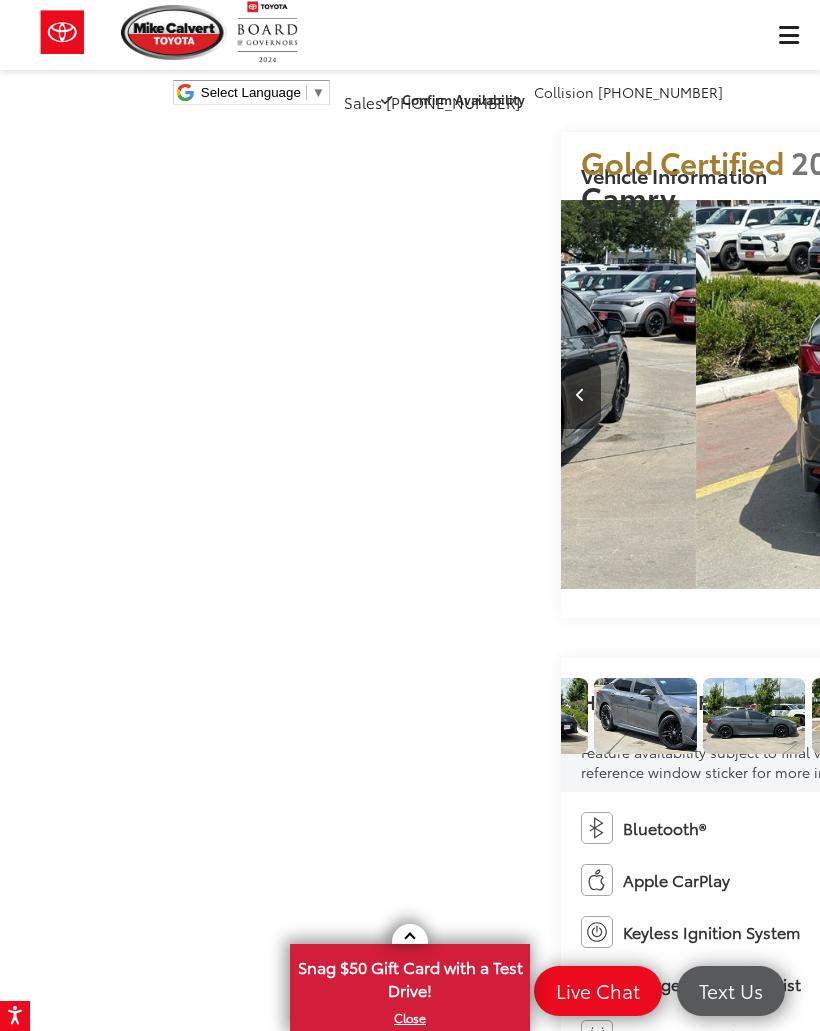 scroll, scrollTop: 0, scrollLeft: 1582, axis: horizontal 